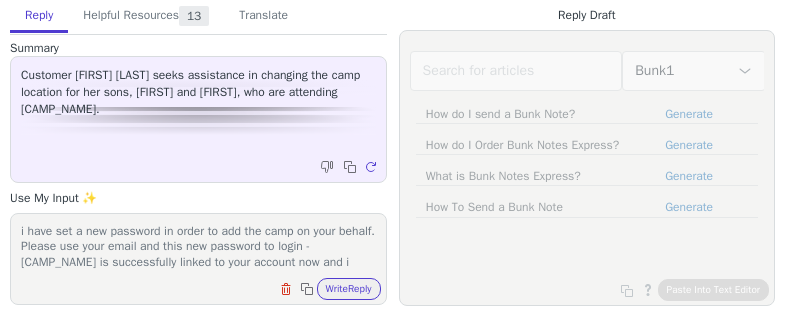 click on "Write  Reply" at bounding box center (349, 289) 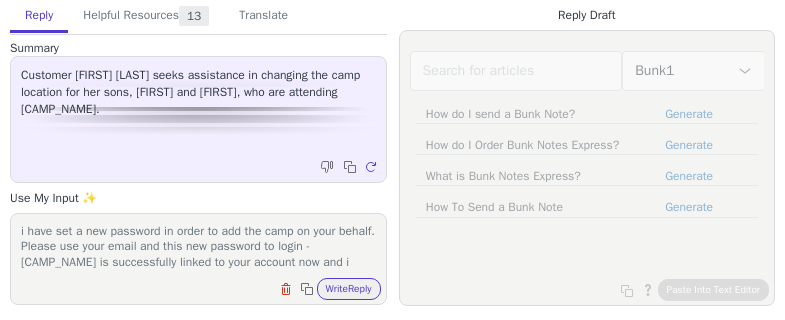 scroll, scrollTop: 0, scrollLeft: 0, axis: both 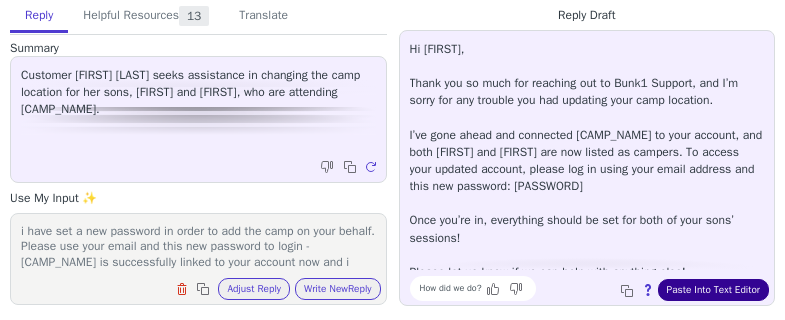 drag, startPoint x: 675, startPoint y: 265, endPoint x: 697, endPoint y: 296, distance: 38.013157 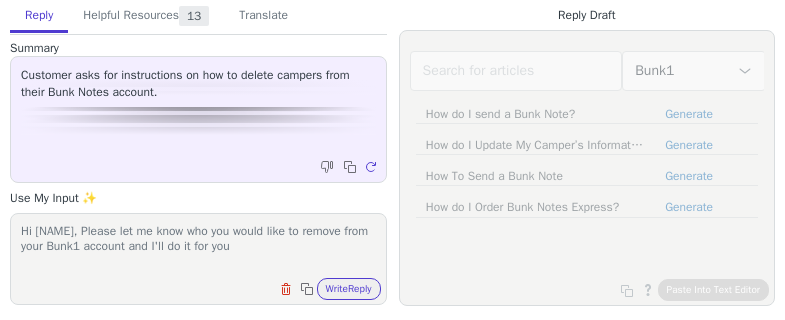 scroll, scrollTop: 0, scrollLeft: 0, axis: both 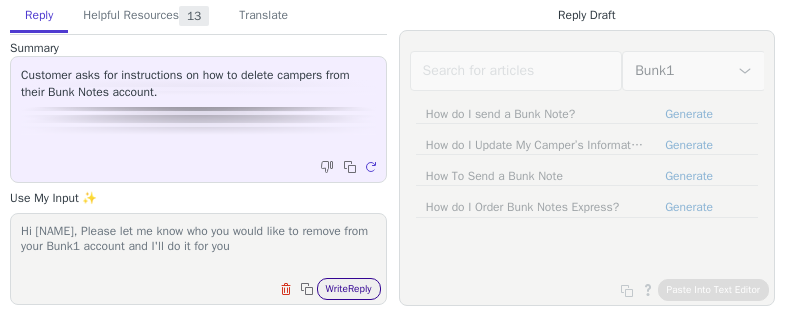click on "Write  Reply" at bounding box center [349, 289] 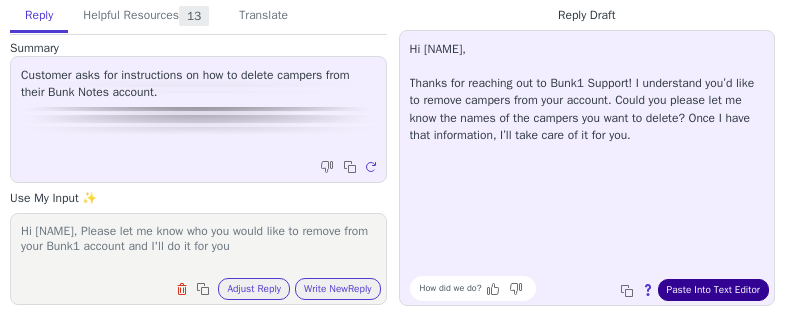 click on "Paste Into Text Editor" at bounding box center (713, 290) 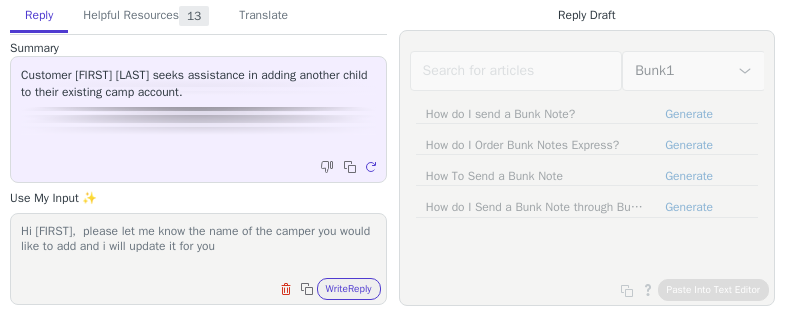 scroll, scrollTop: 0, scrollLeft: 0, axis: both 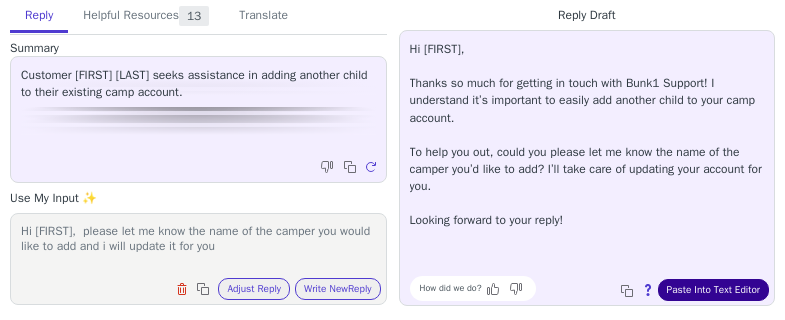 click on "Paste Into Text Editor" at bounding box center [713, 290] 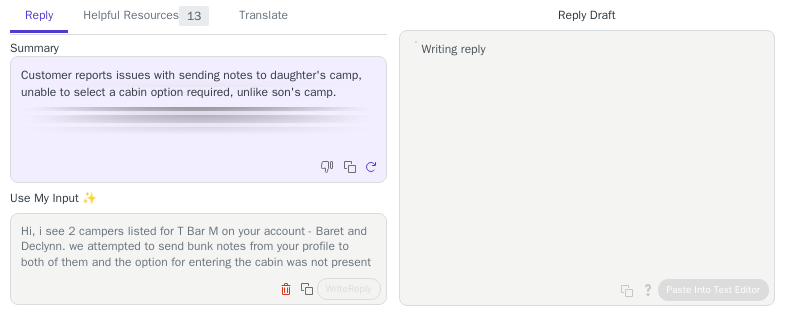 scroll, scrollTop: 0, scrollLeft: 0, axis: both 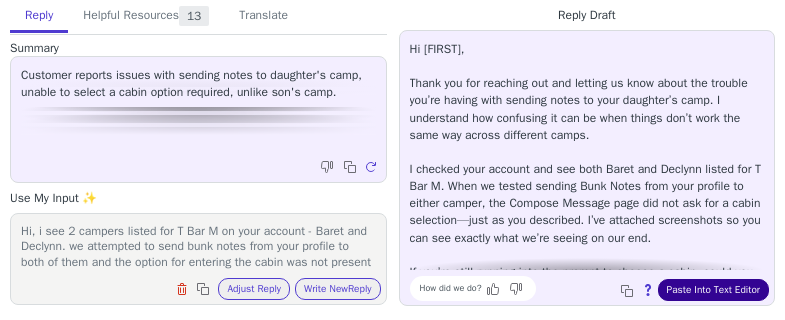 click on "Paste Into Text Editor" at bounding box center (713, 290) 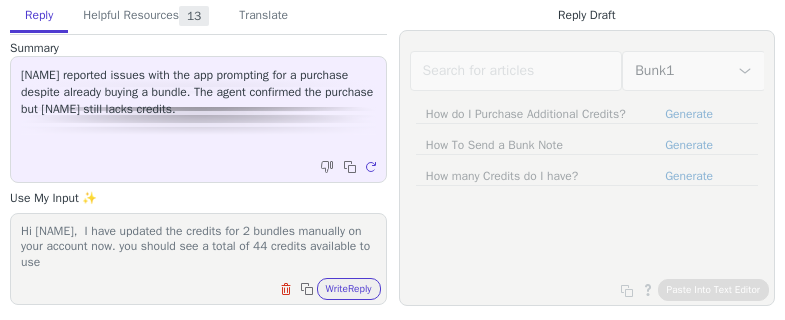 scroll, scrollTop: 0, scrollLeft: 0, axis: both 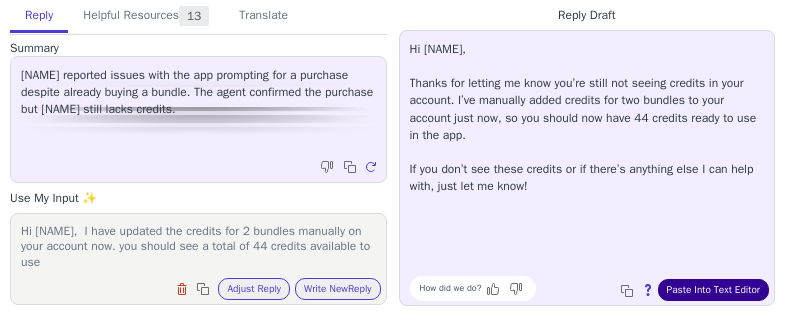 click on "Paste Into Text Editor" at bounding box center [713, 290] 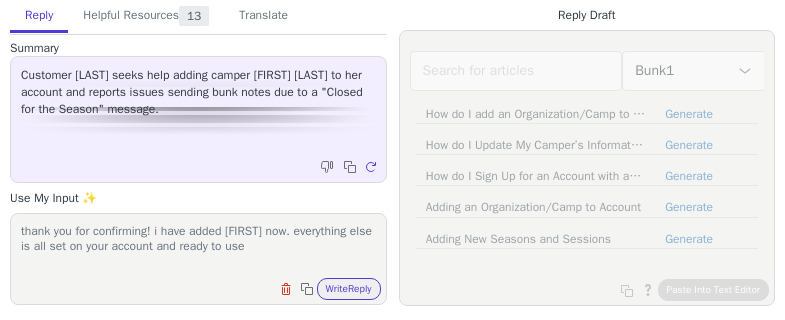scroll, scrollTop: 0, scrollLeft: 0, axis: both 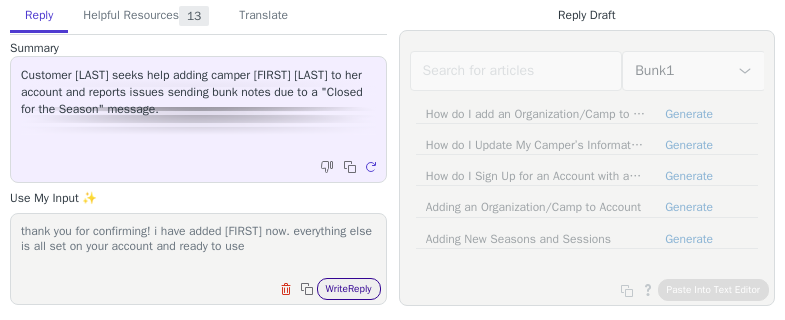 click on "Write  Reply" at bounding box center (349, 289) 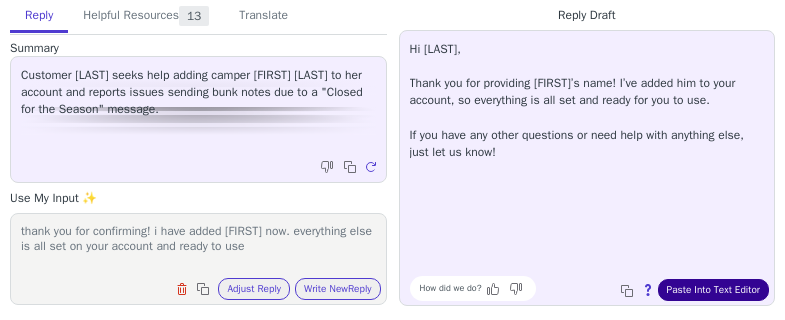 click on "Paste Into Text Editor" at bounding box center (713, 290) 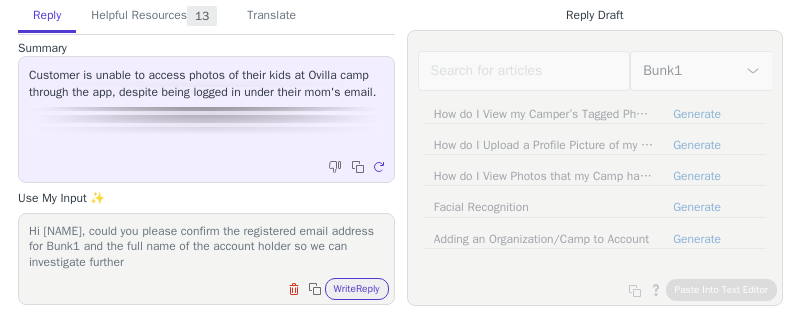 scroll, scrollTop: 0, scrollLeft: 0, axis: both 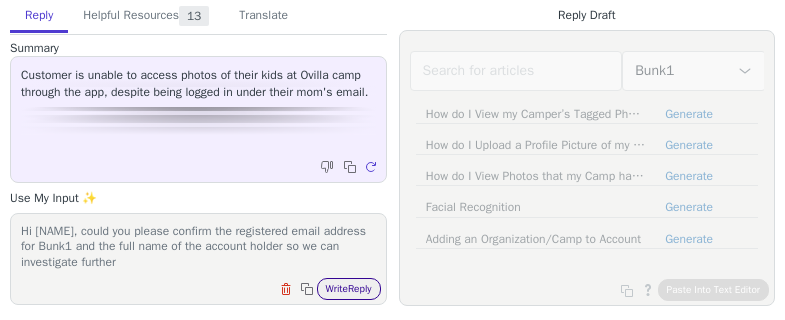 click on "Write  Reply" at bounding box center [349, 289] 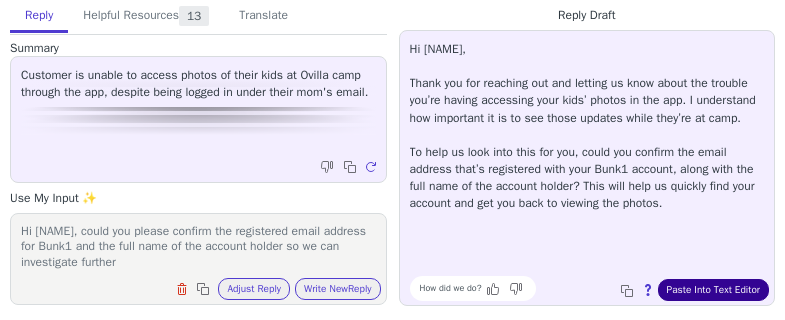 click on "Paste Into Text Editor" at bounding box center [713, 290] 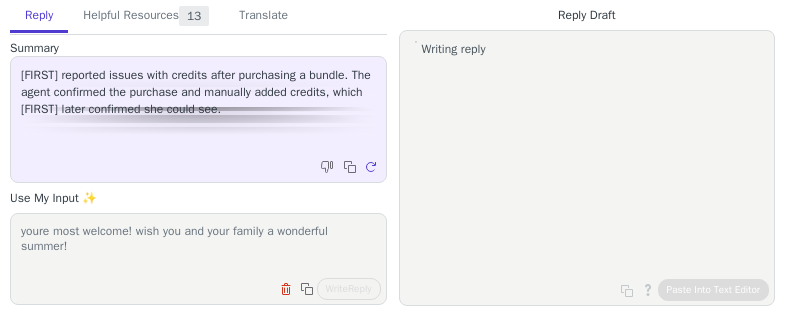 scroll, scrollTop: 0, scrollLeft: 0, axis: both 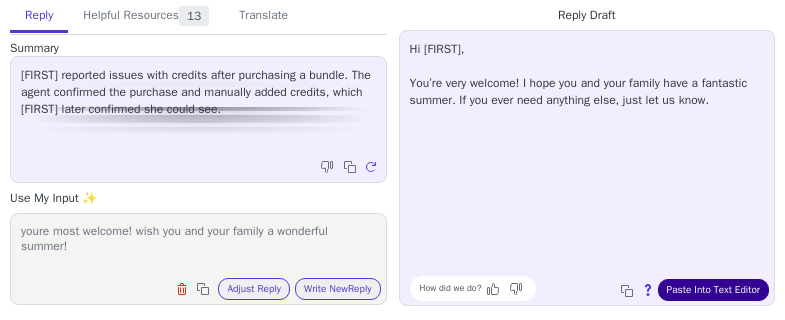 click on "Paste Into Text Editor" at bounding box center (713, 290) 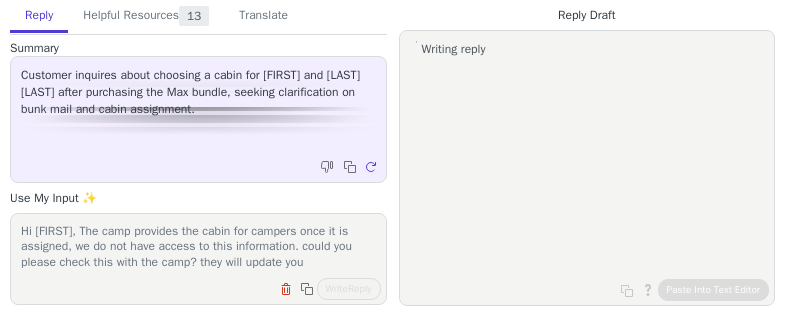 scroll, scrollTop: 0, scrollLeft: 0, axis: both 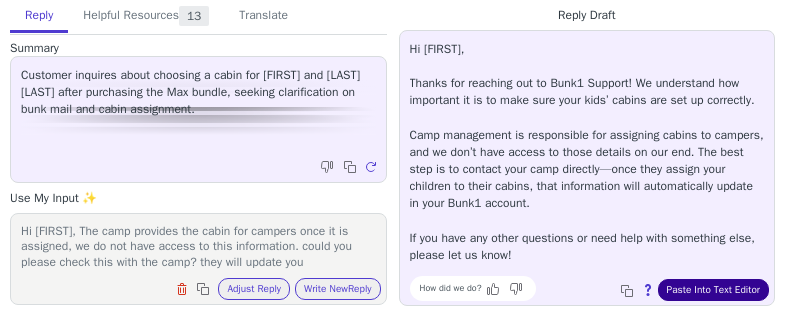 click on "Paste Into Text Editor" at bounding box center (713, 290) 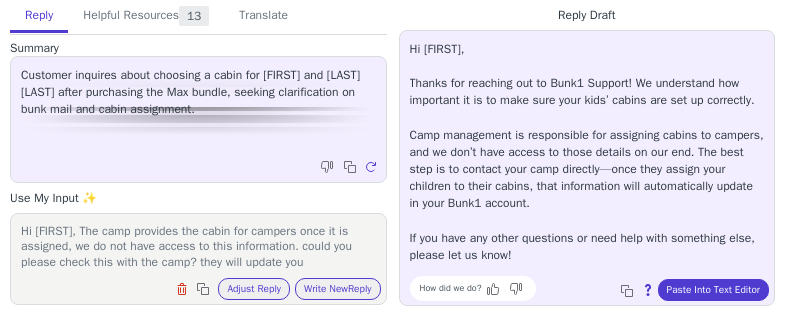 click on "Hi Chris, The camp provides the cabin for campers once it is assigned, we do not have access to this information. could you please check this with the camp? they will update you" at bounding box center [198, 246] 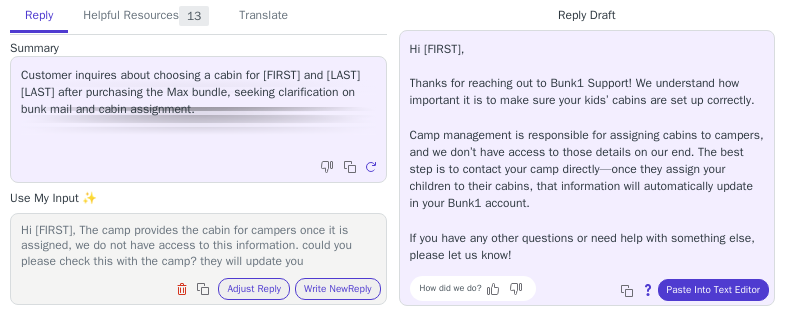 click on "Hi Chris, The camp provides the cabin for campers once it is assigned, we do not have access to this information. could you please check this with the camp? they will update you" at bounding box center [198, 246] 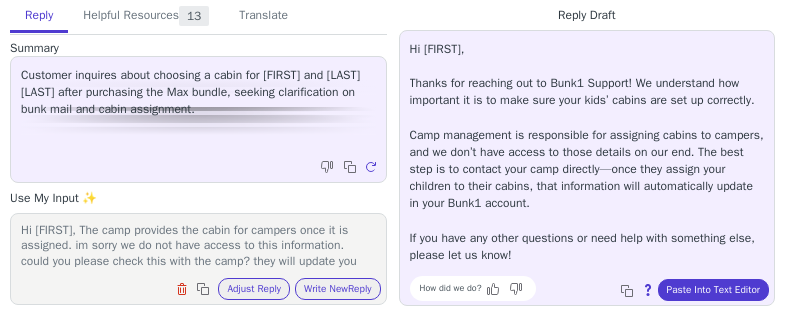 click on "Hi Chris, The camp provides the cabin for campers once it is assigned. im sorry we do not have access to this information. could you please check this with the camp? they will update you" at bounding box center [198, 246] 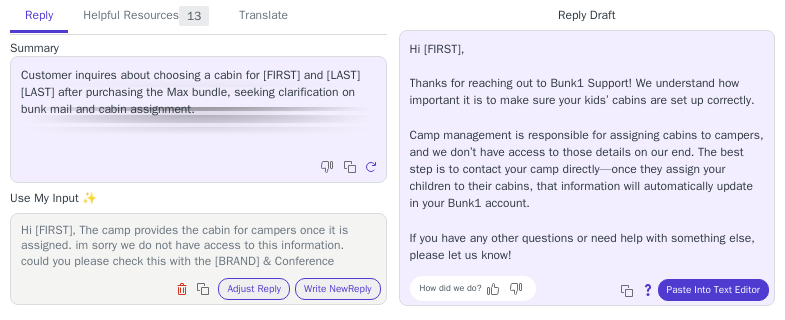 scroll, scrollTop: 17, scrollLeft: 0, axis: vertical 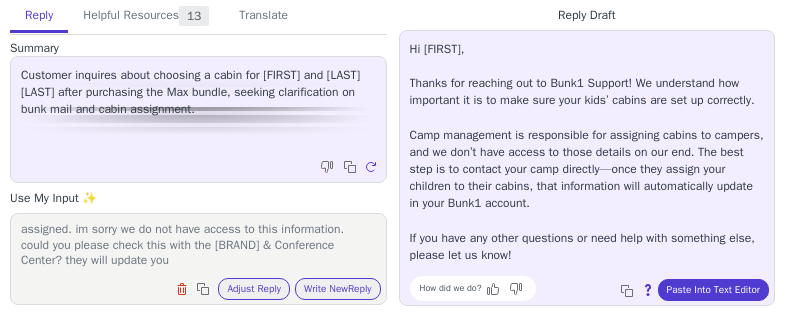 click on "Hi Chris, The camp provides the cabin for campers once it is assigned. im sorry we do not have access to this information. could you please check this with the Ferncliff Camp & Conference Center? they will update you" at bounding box center [198, 246] 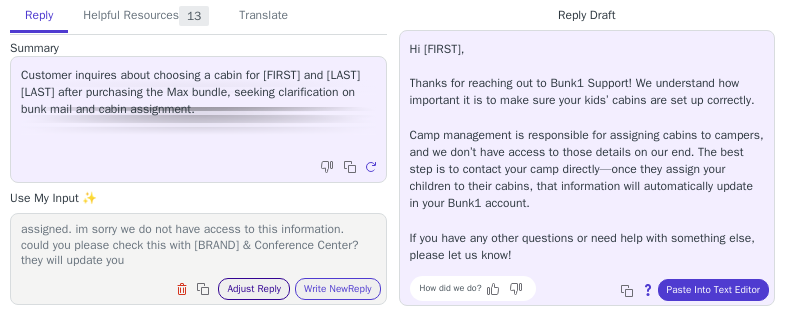 type on "Hi Chris, The camp provides the cabin for campers once it is assigned. im sorry we do not have access to this information. could you please check this with Ferncliff Camp & Conference Center? they will update you" 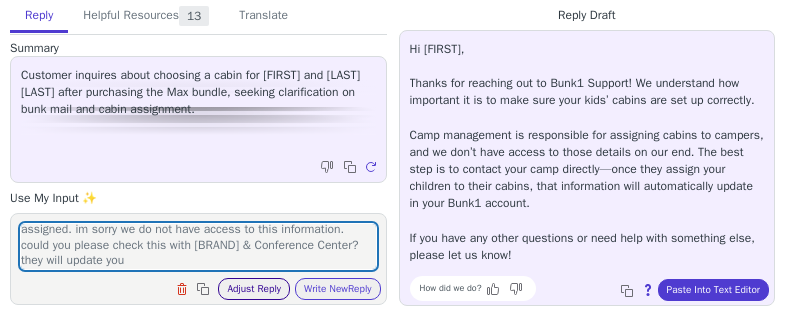 click on "Adjust Reply" at bounding box center (254, 289) 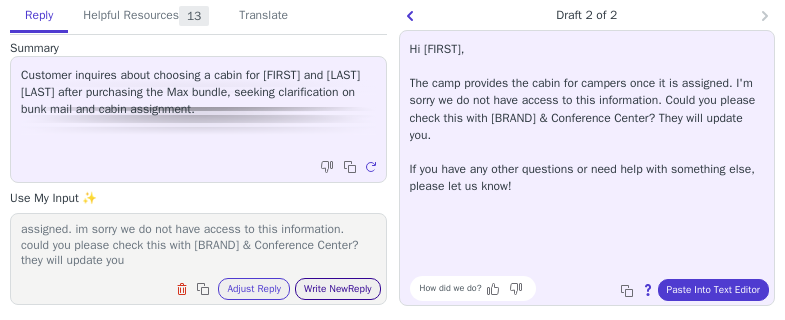 click on "Write New  Reply" at bounding box center [338, 289] 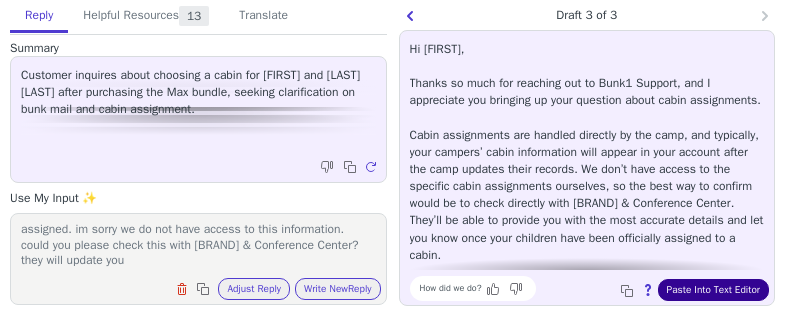click on "Paste Into Text Editor" at bounding box center (713, 290) 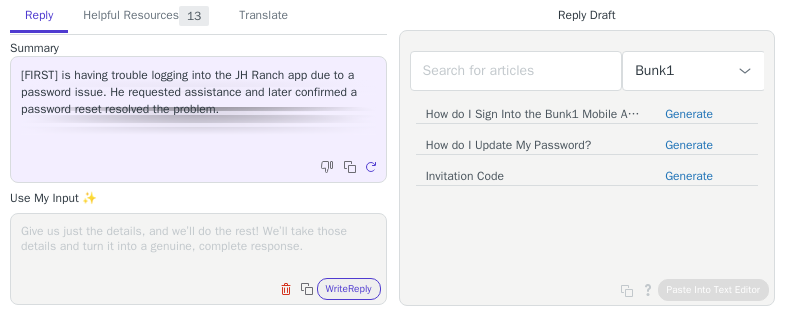 scroll, scrollTop: 0, scrollLeft: 0, axis: both 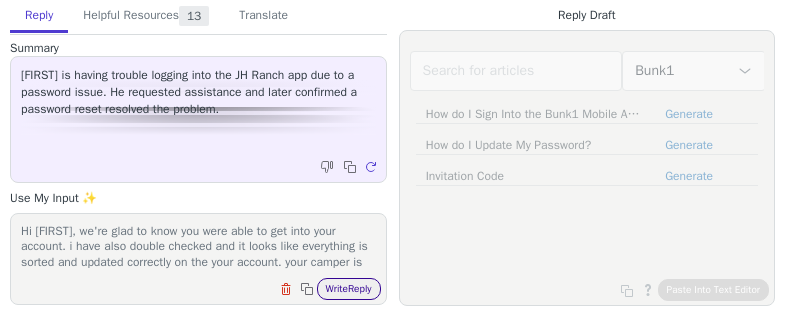 click on "Write  Reply" at bounding box center [349, 289] 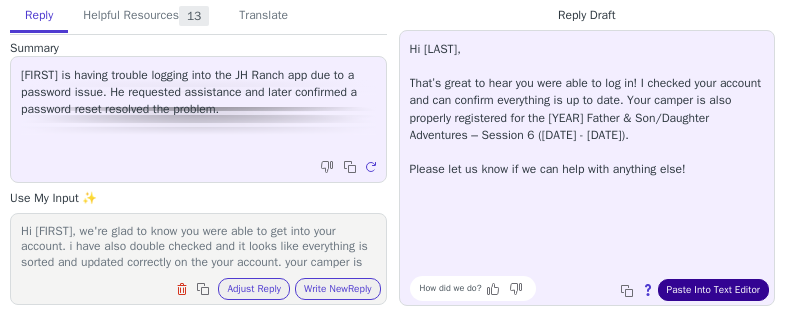 click on "Paste Into Text Editor" at bounding box center (713, 290) 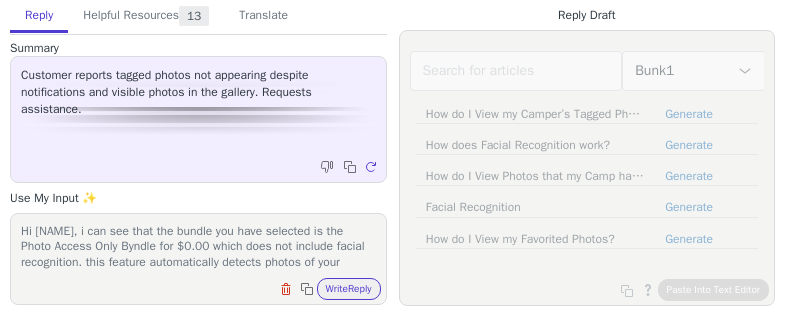 click on "Write  Reply" at bounding box center [349, 289] 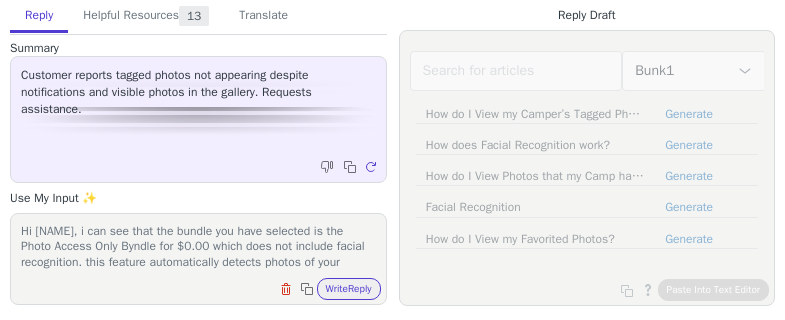 scroll, scrollTop: 0, scrollLeft: 0, axis: both 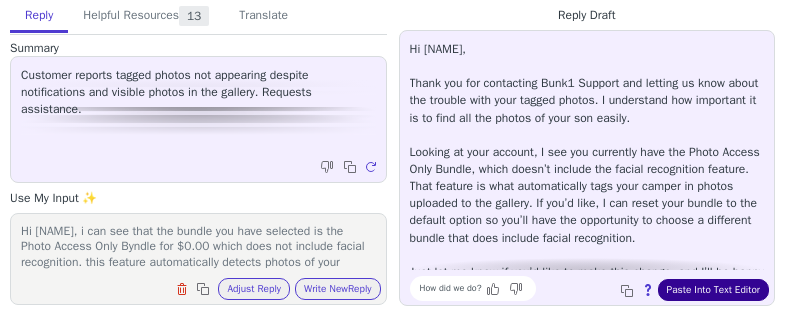 click on "Paste Into Text Editor" at bounding box center [713, 290] 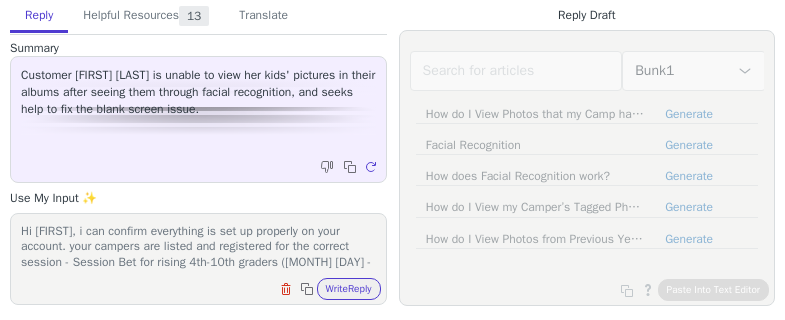 scroll, scrollTop: 0, scrollLeft: 0, axis: both 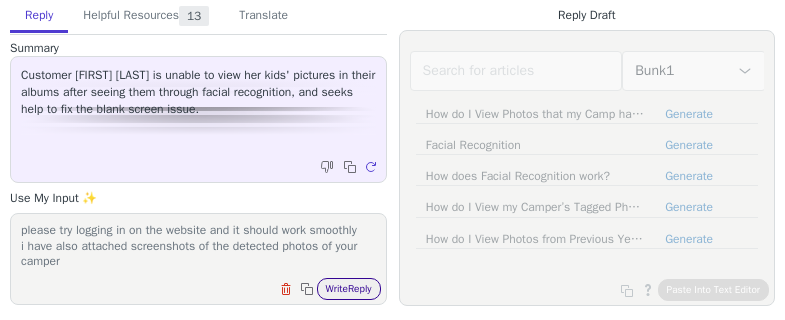 type on "Hi [FIRST],
i can confirm everything is set up properly on your account. your campers are listed and registered for the correct session - Session Bet for rising 4th-10th graders ([MONTH] [DAY] - [MONTH] [DAY]) ([MM]/[DD]/[YYYY] - [MM]/[DD]/[YYYY]).
We checked on your profile and found that the photos are showing on your account under Gallery. we were even able to find detected photos of your campers under Gallery > Tagged Photos
As there are some technical issues with the app sometimes, please try logging in on the website and it should work smoothly
i have also attached screenshots of the detected photos of your camper" 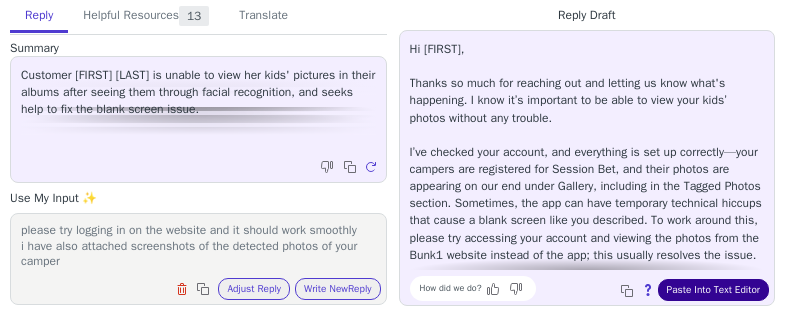 click on "Paste Into Text Editor" at bounding box center (713, 290) 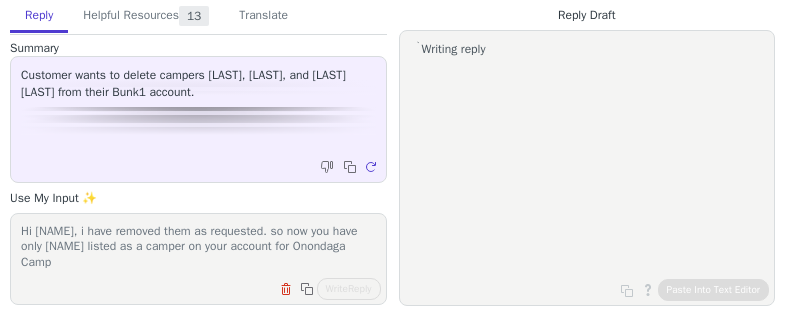 scroll, scrollTop: 0, scrollLeft: 0, axis: both 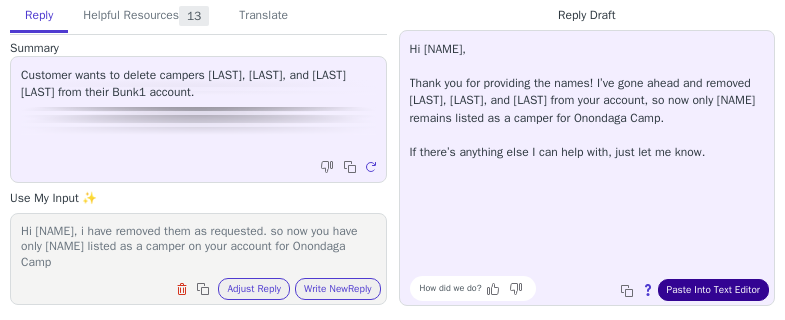 click on "Paste Into Text Editor" at bounding box center [713, 290] 